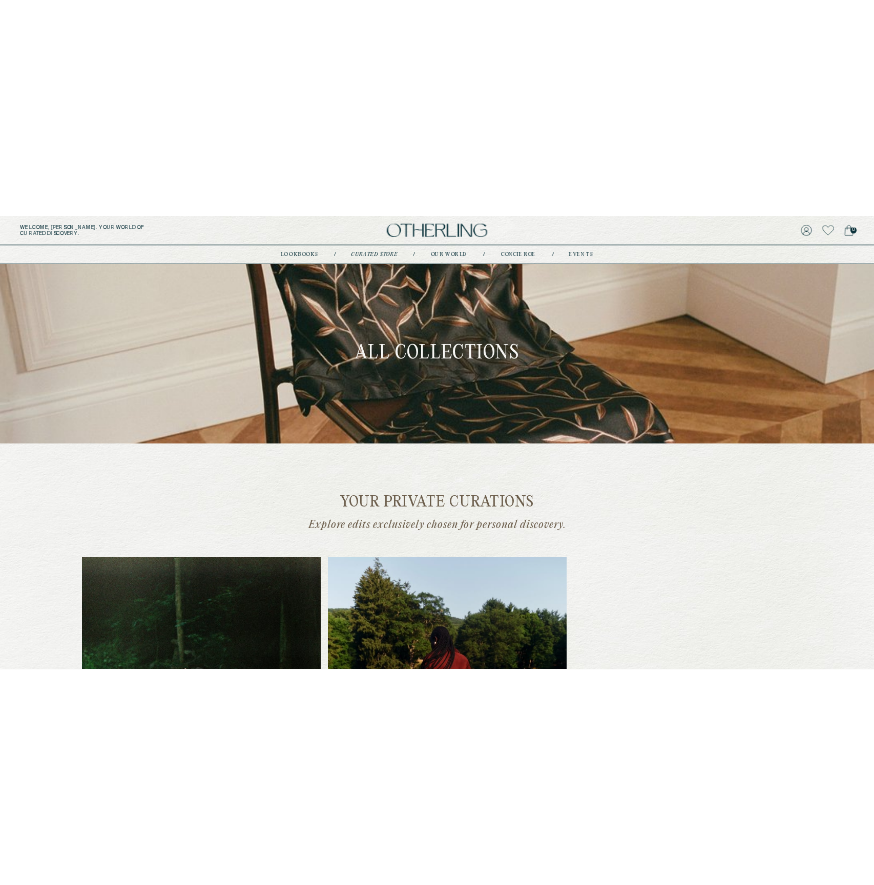 scroll, scrollTop: 0, scrollLeft: 0, axis: both 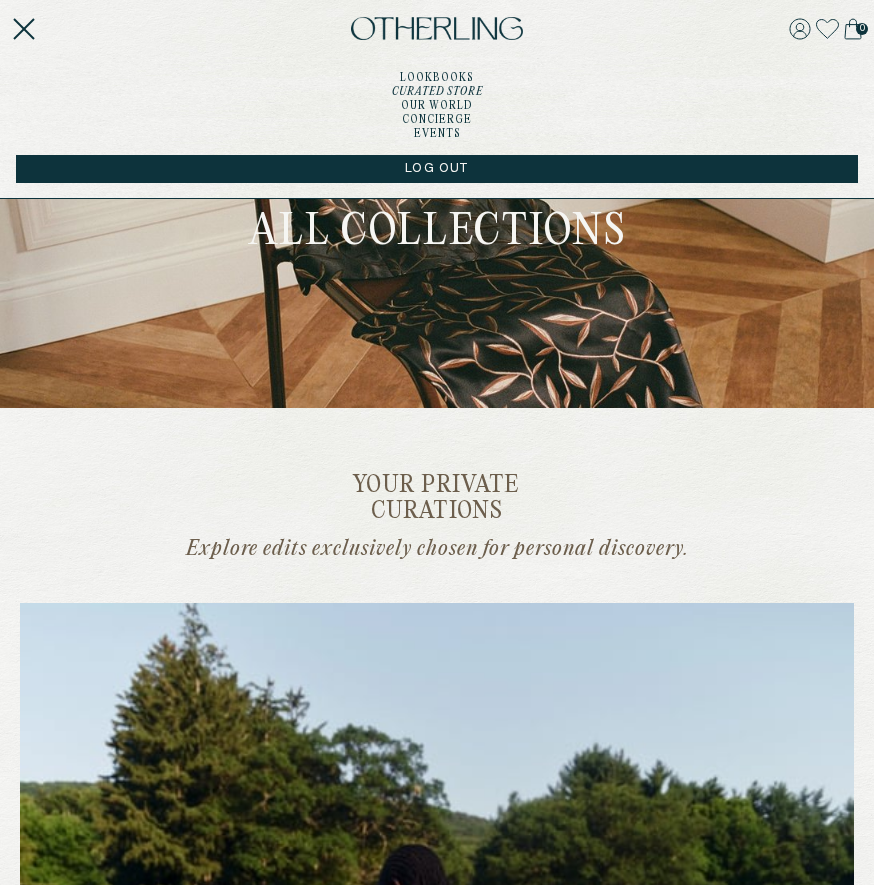 click on "Your private curations Explore edits exclusively chosen for personal discovery." at bounding box center (437, 518) 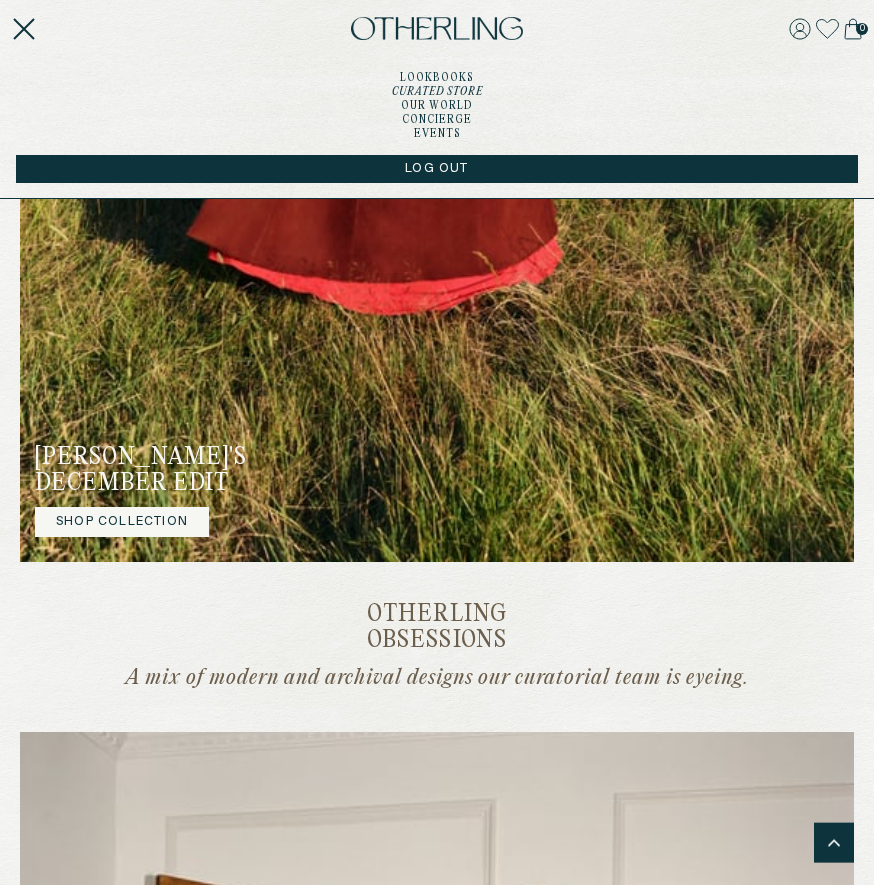 scroll, scrollTop: 1190, scrollLeft: 0, axis: vertical 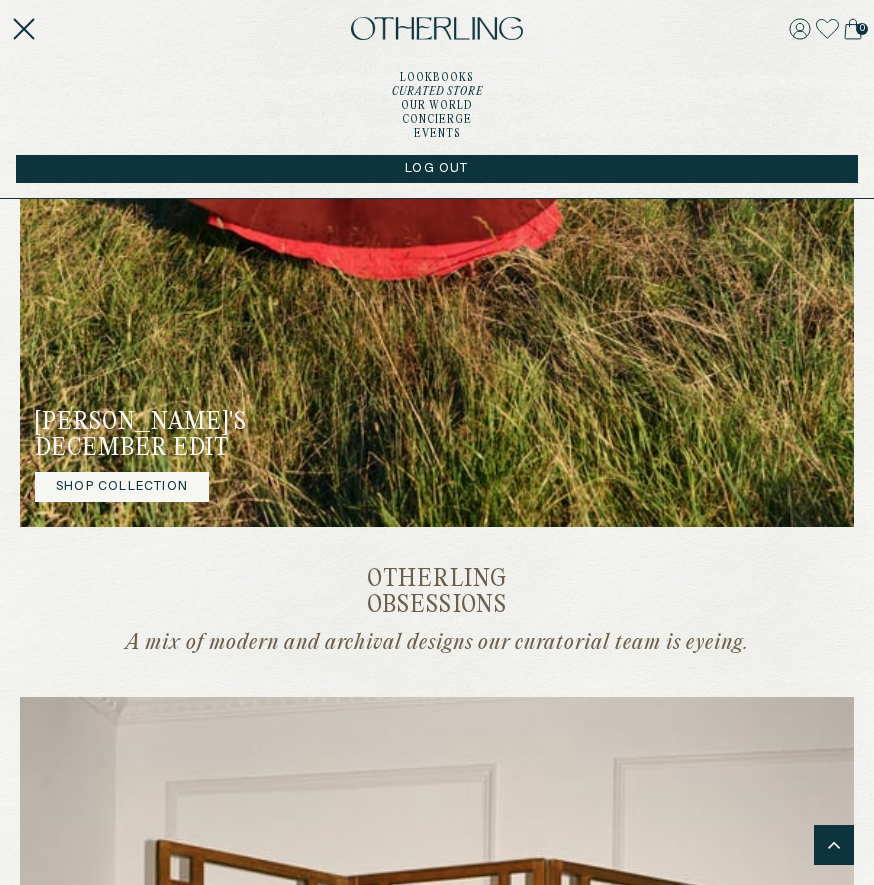 click at bounding box center (437, -30) 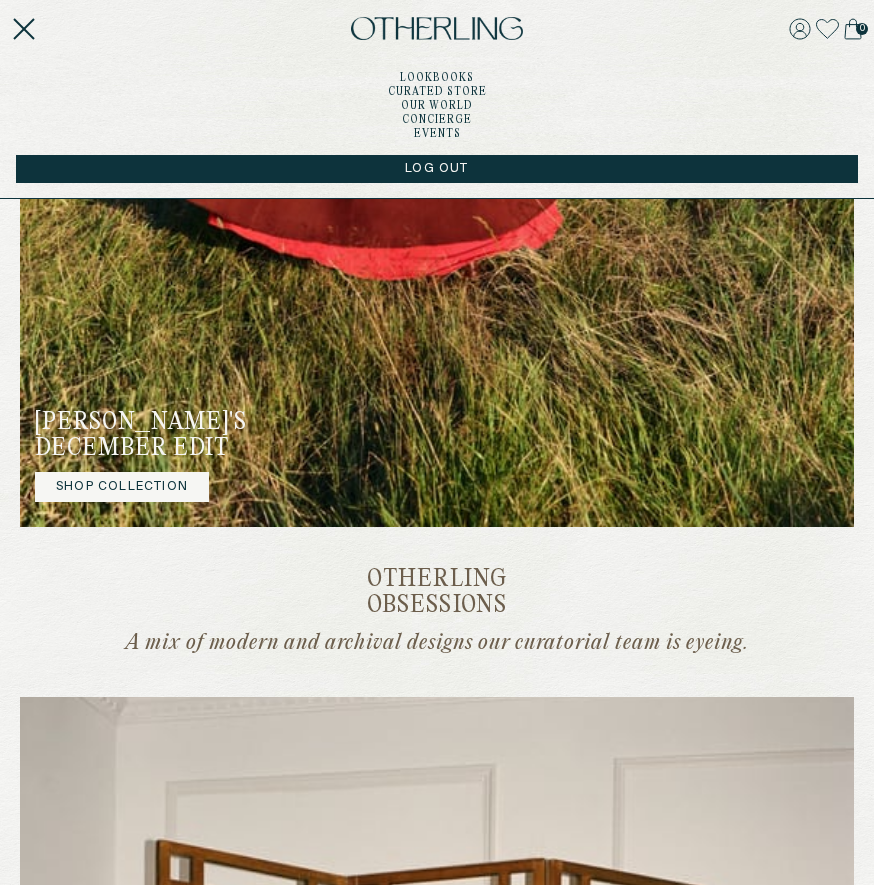 scroll, scrollTop: 0, scrollLeft: 0, axis: both 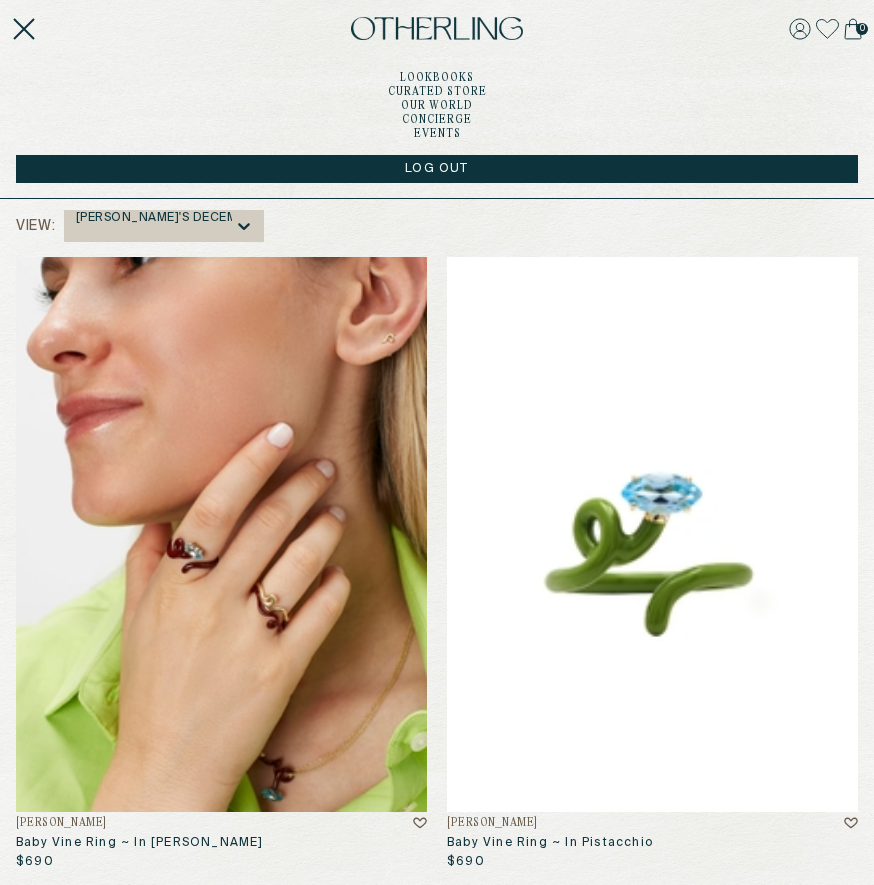 click 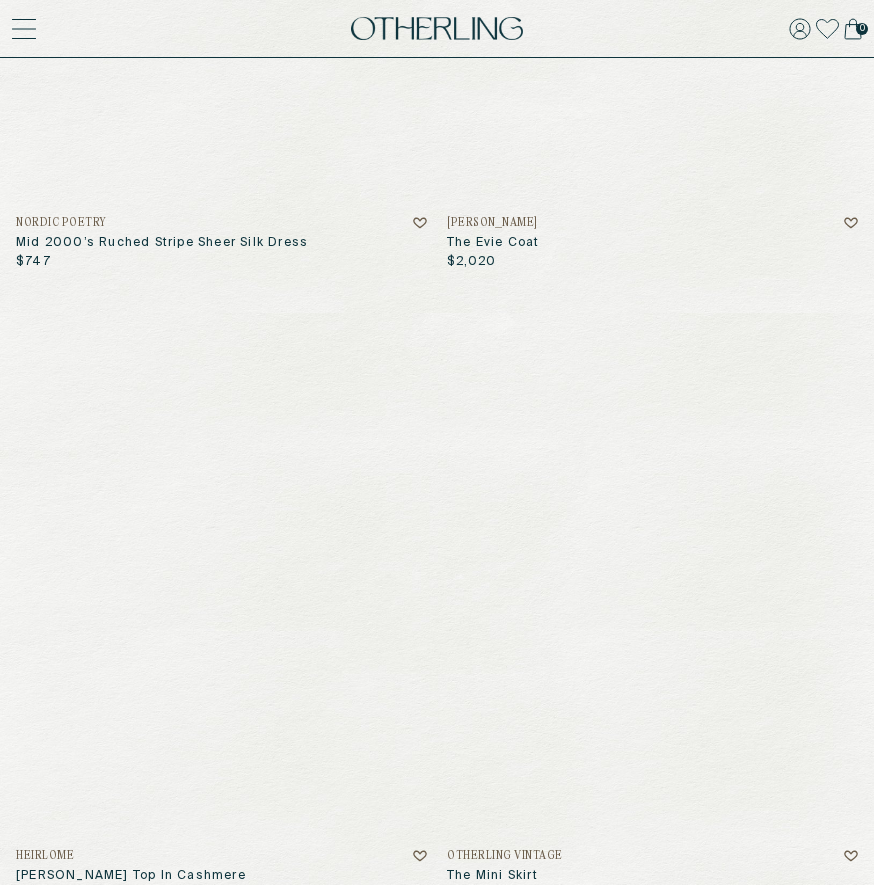scroll, scrollTop: 1253, scrollLeft: 0, axis: vertical 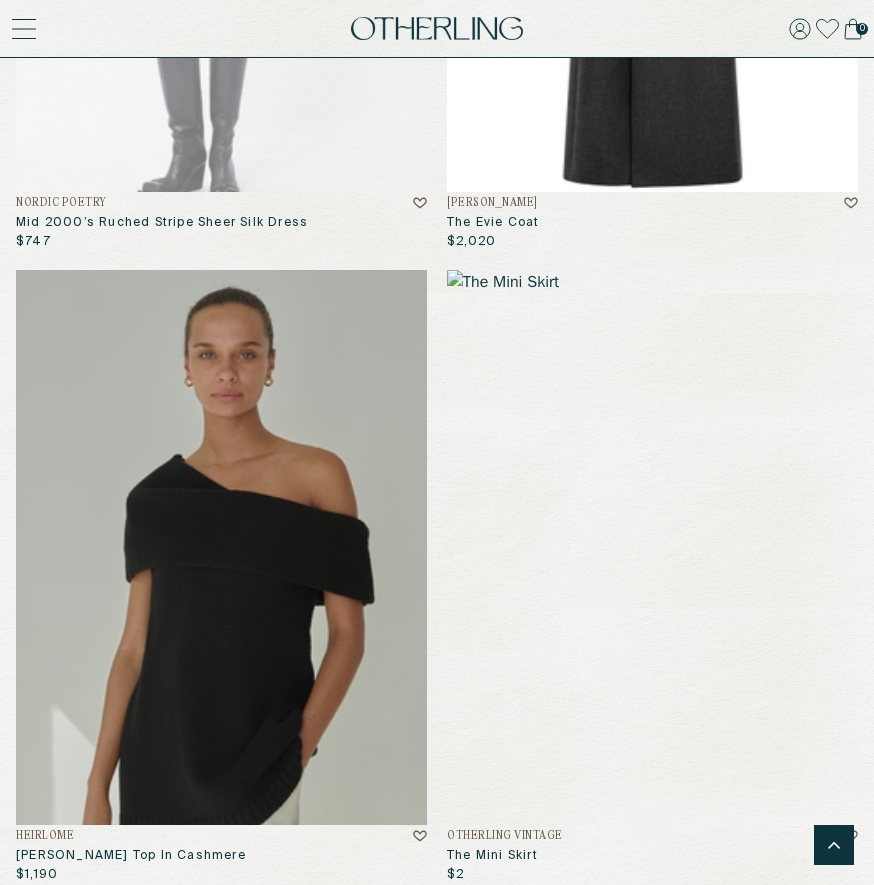 click at bounding box center [221, 547] 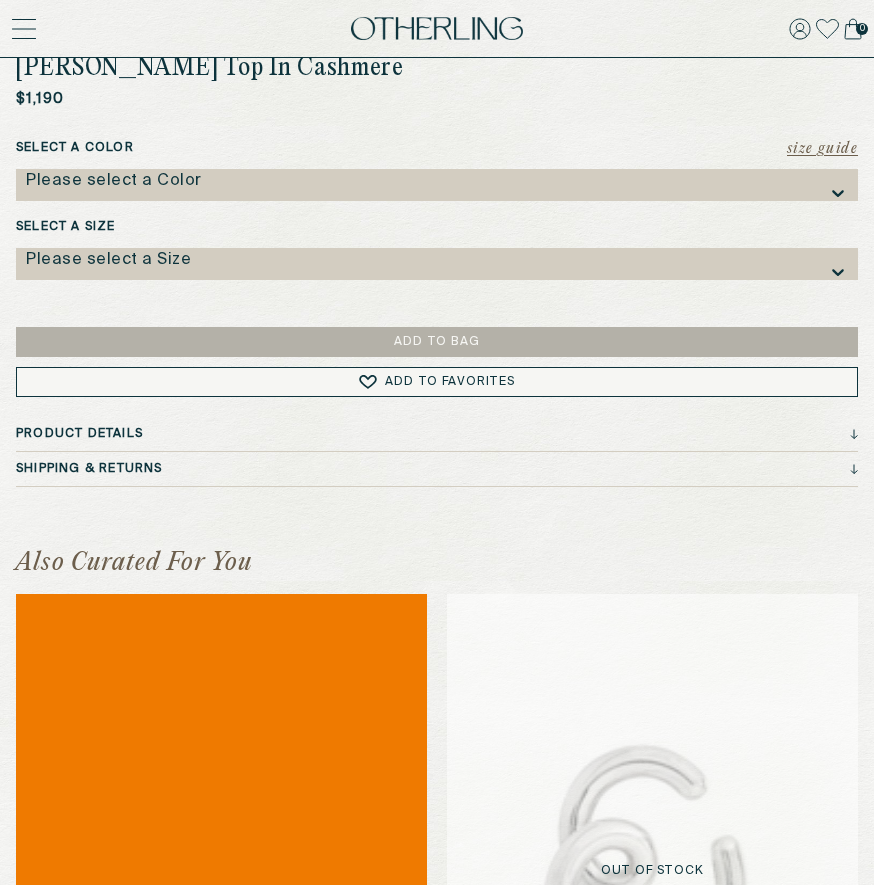 scroll, scrollTop: 969, scrollLeft: 0, axis: vertical 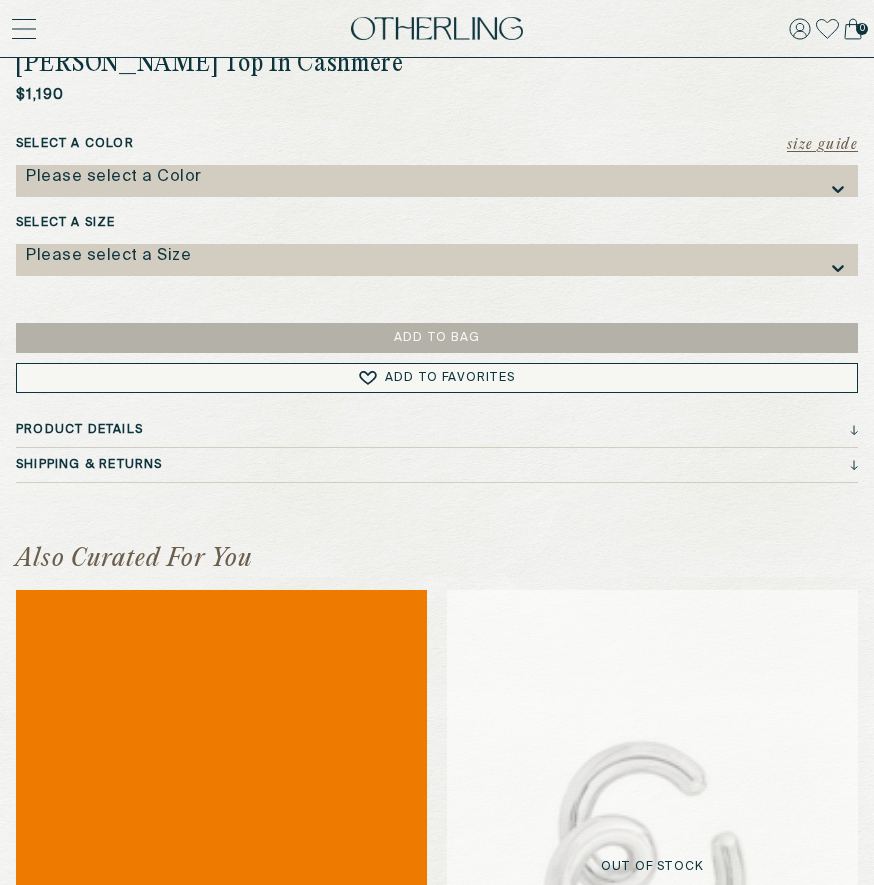 click on "Product Details" at bounding box center (437, 435) 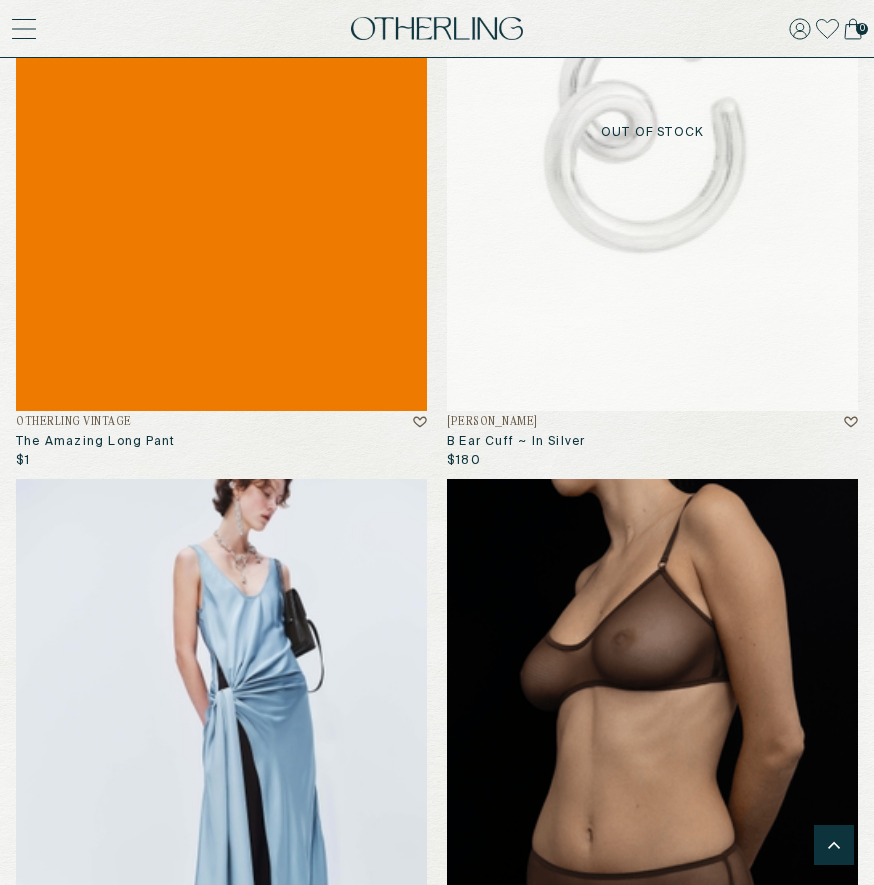 scroll, scrollTop: 1826, scrollLeft: 0, axis: vertical 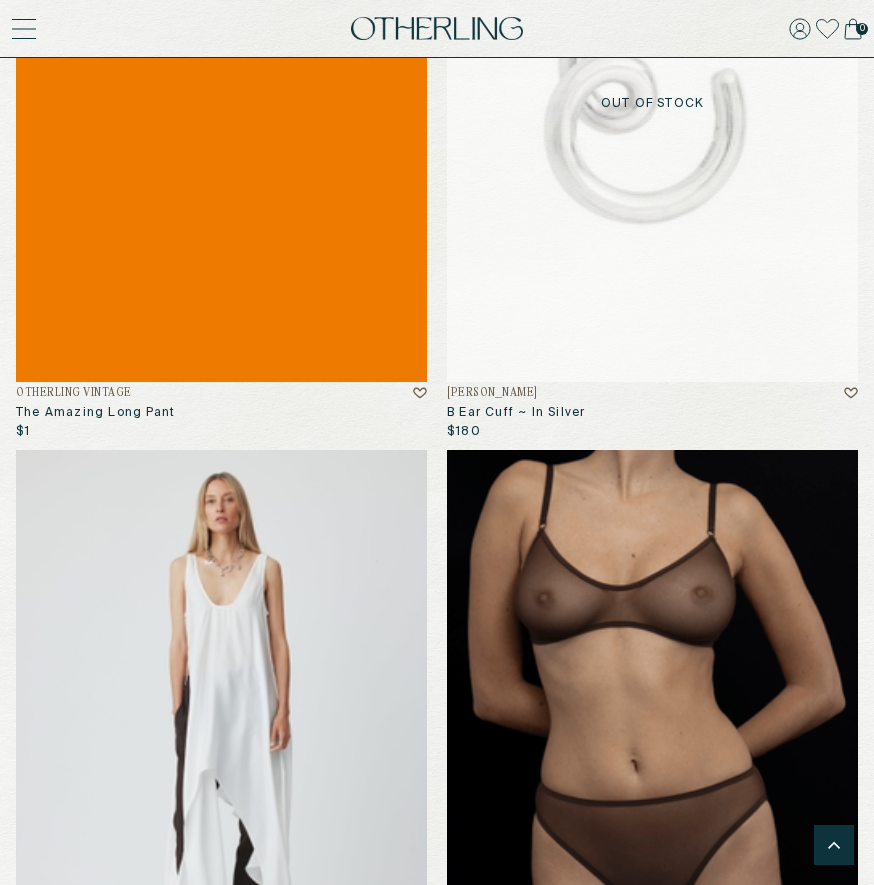 click at bounding box center [221, 727] 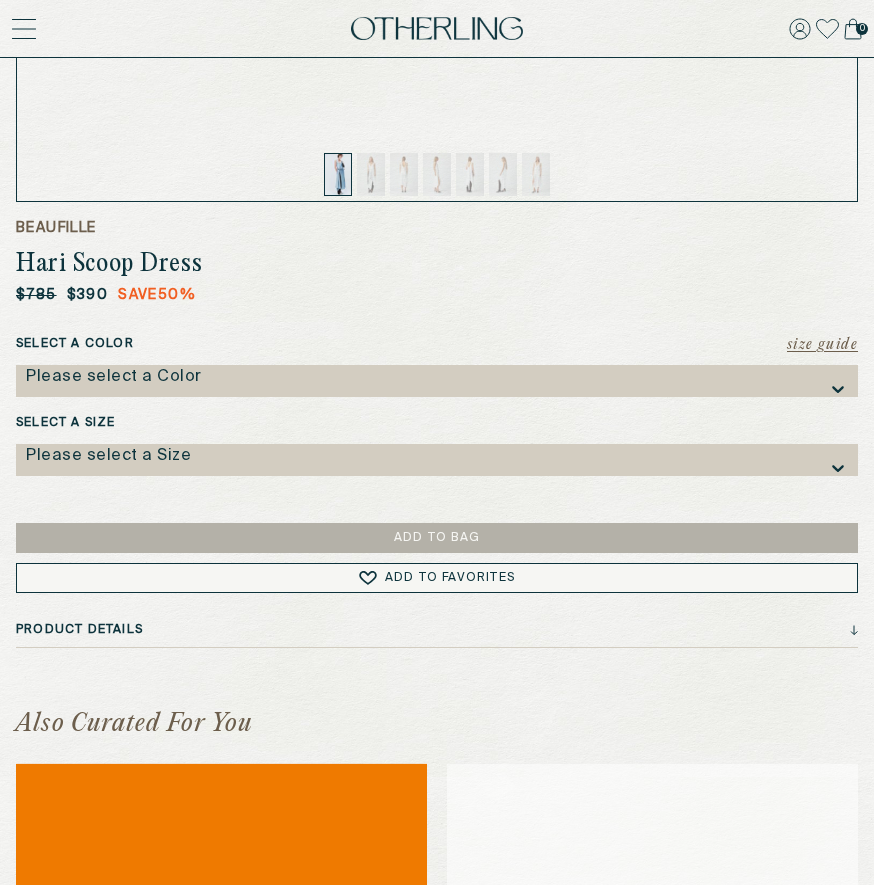 scroll, scrollTop: 780, scrollLeft: 0, axis: vertical 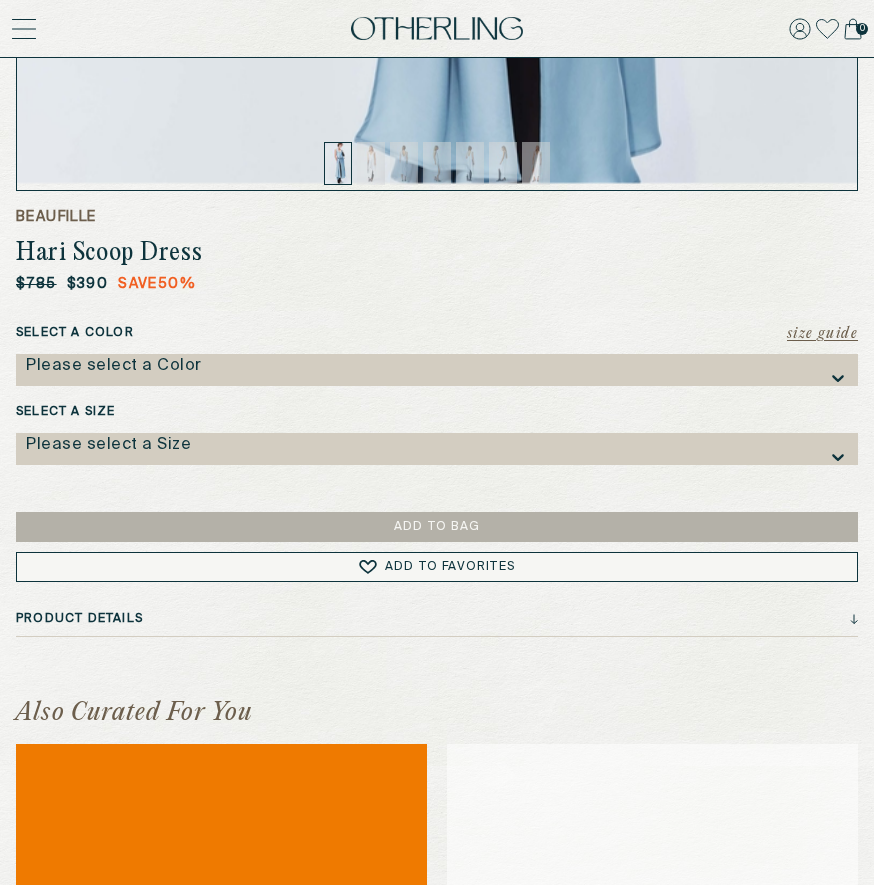 click on "Product Details" at bounding box center [437, 619] 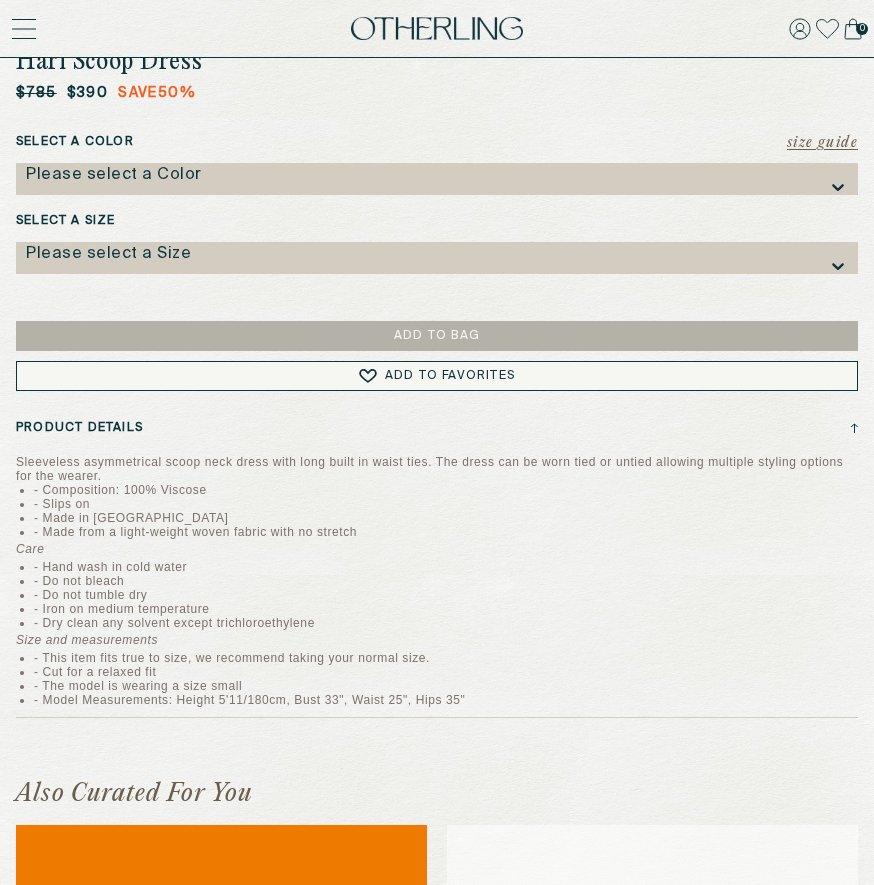 scroll, scrollTop: 965, scrollLeft: 0, axis: vertical 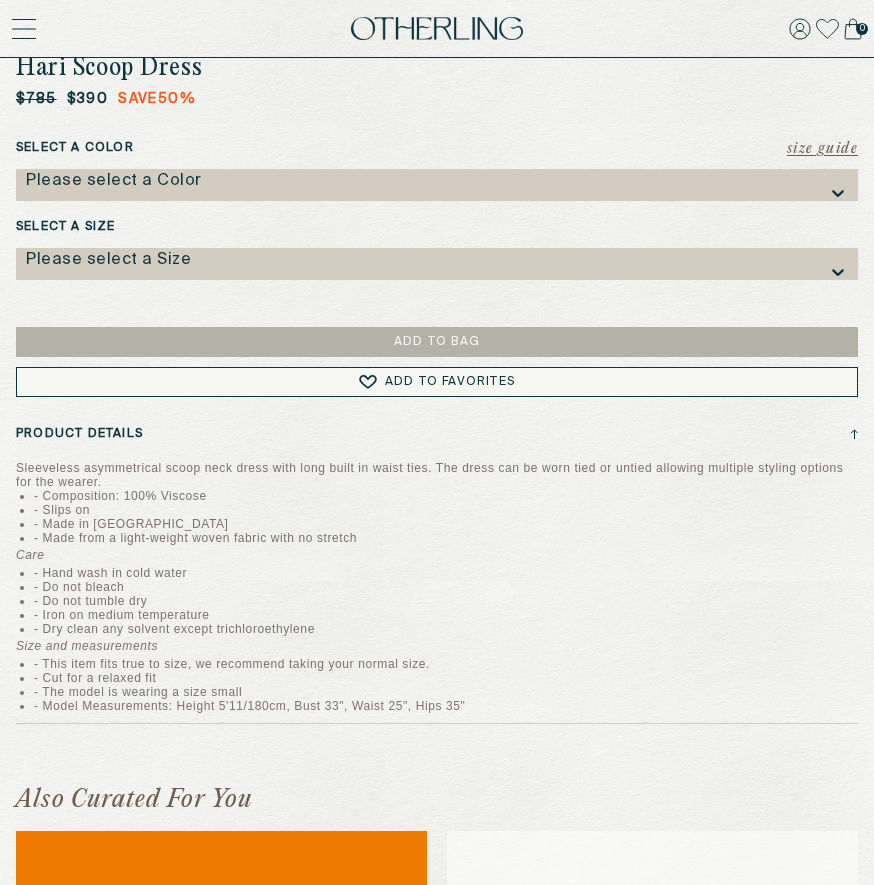 click 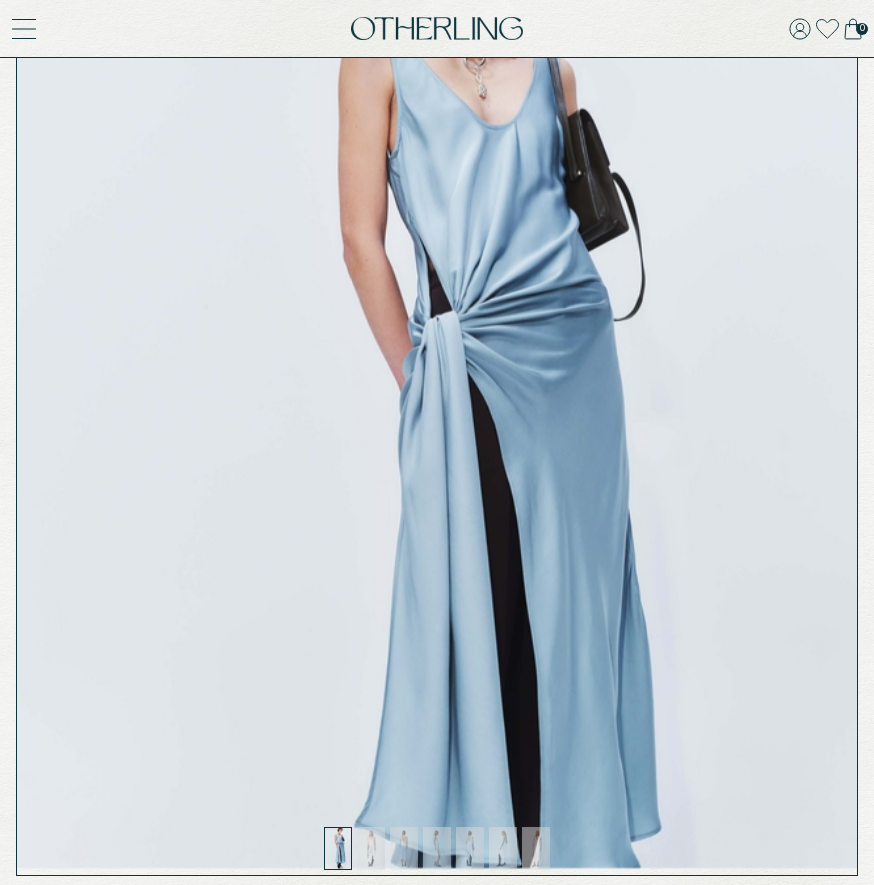 scroll, scrollTop: 0, scrollLeft: 0, axis: both 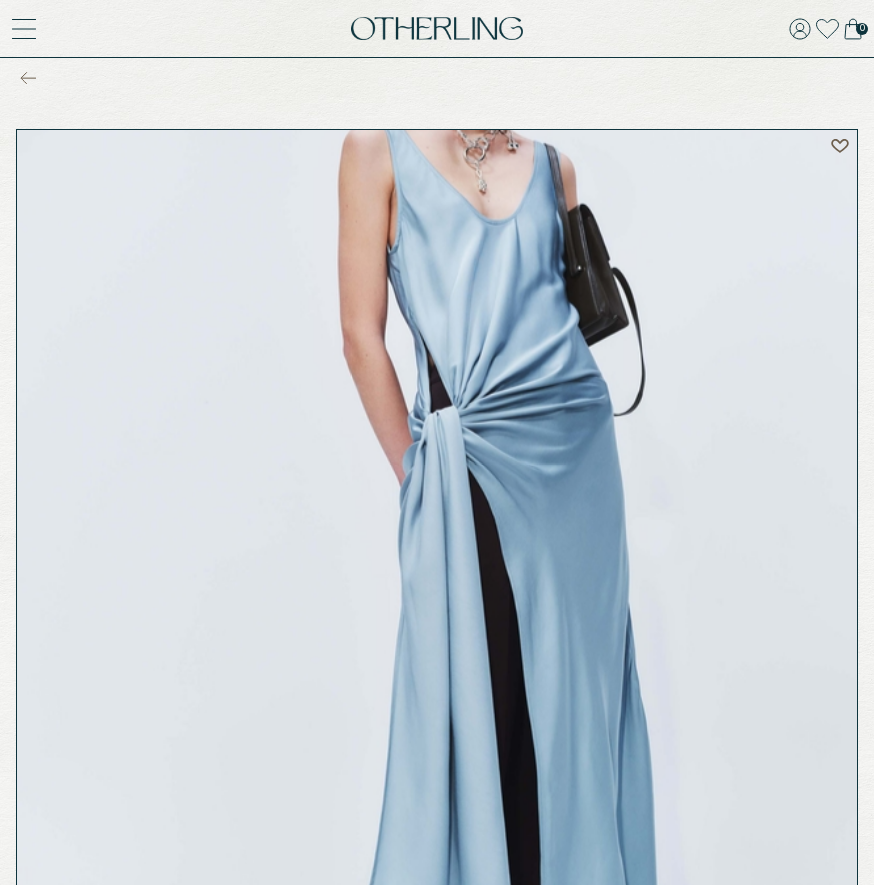 click on "return to  [PERSON_NAME]'s December Edit" at bounding box center (437, 77) 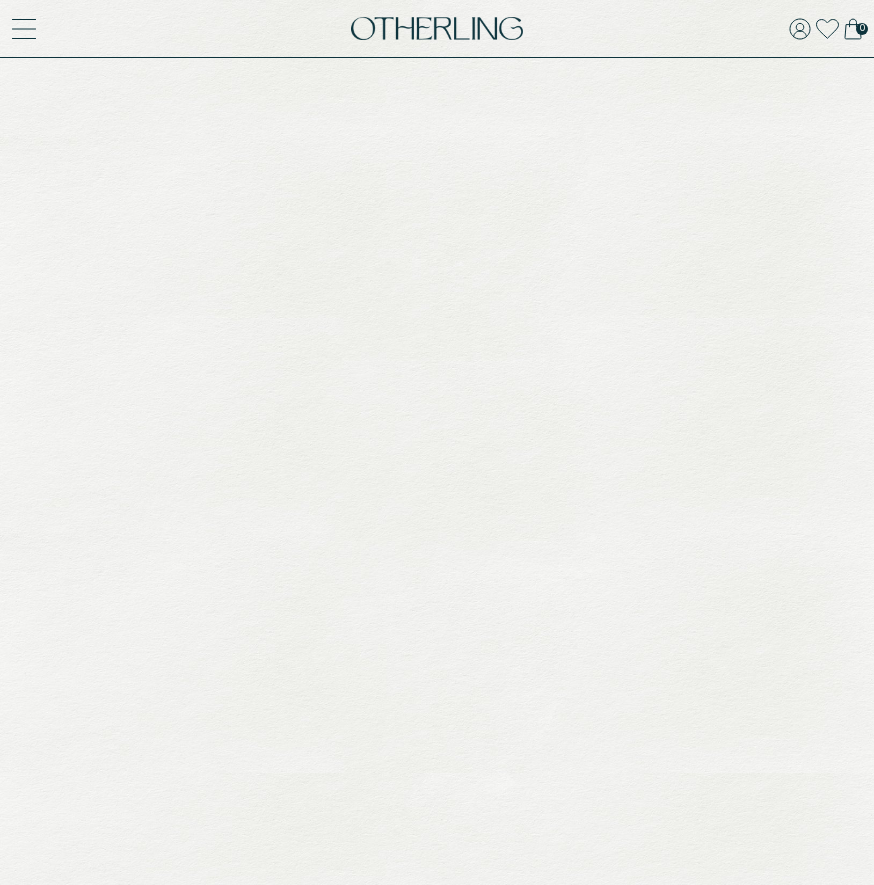 scroll, scrollTop: 1826, scrollLeft: 0, axis: vertical 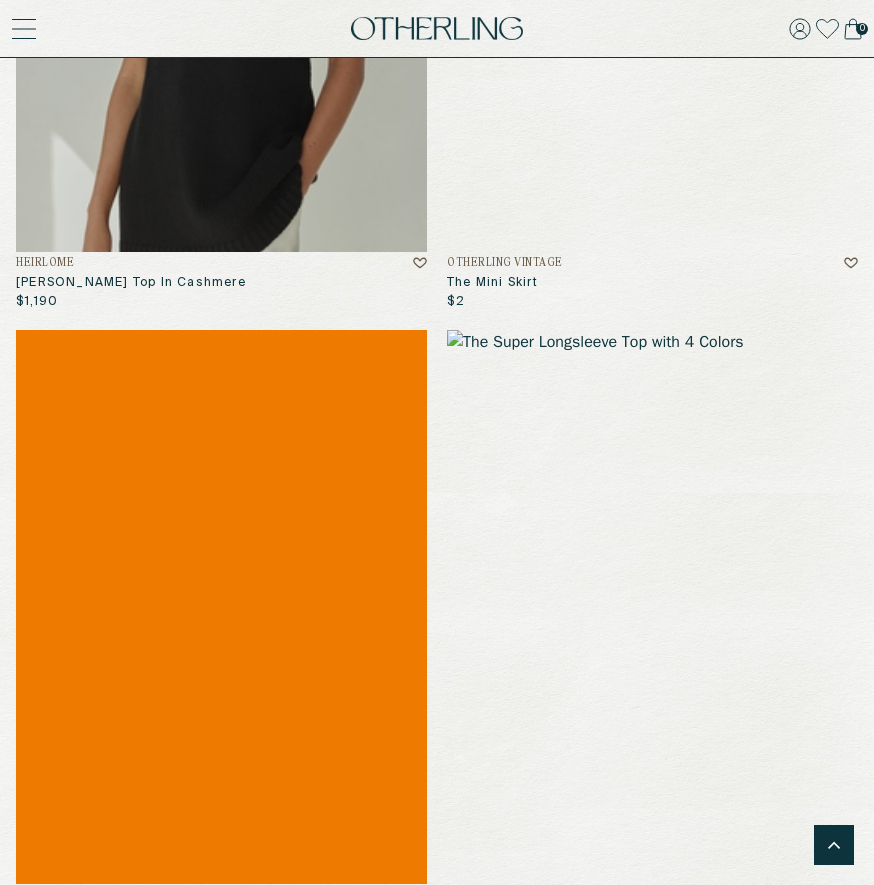 click at bounding box center [221, -26] 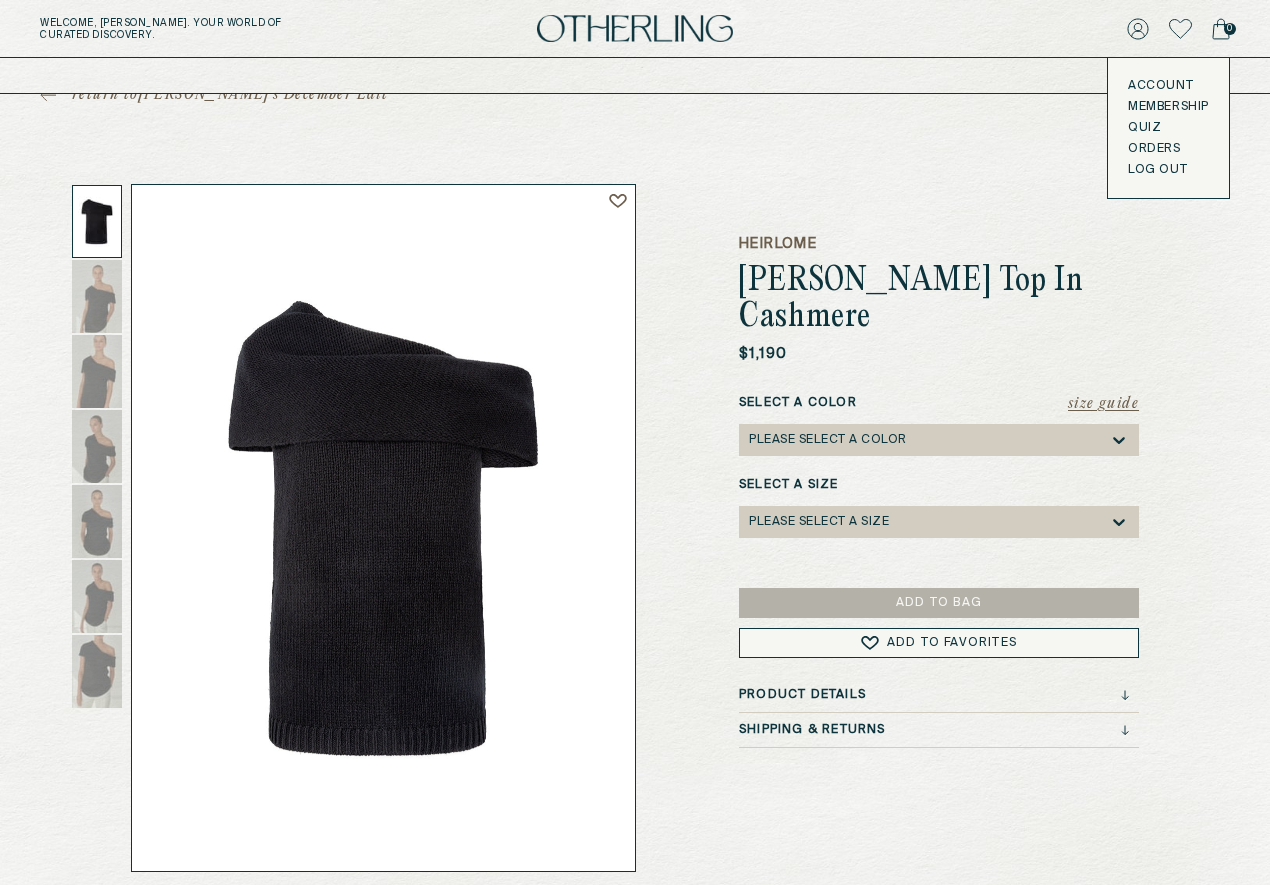 scroll, scrollTop: 0, scrollLeft: 0, axis: both 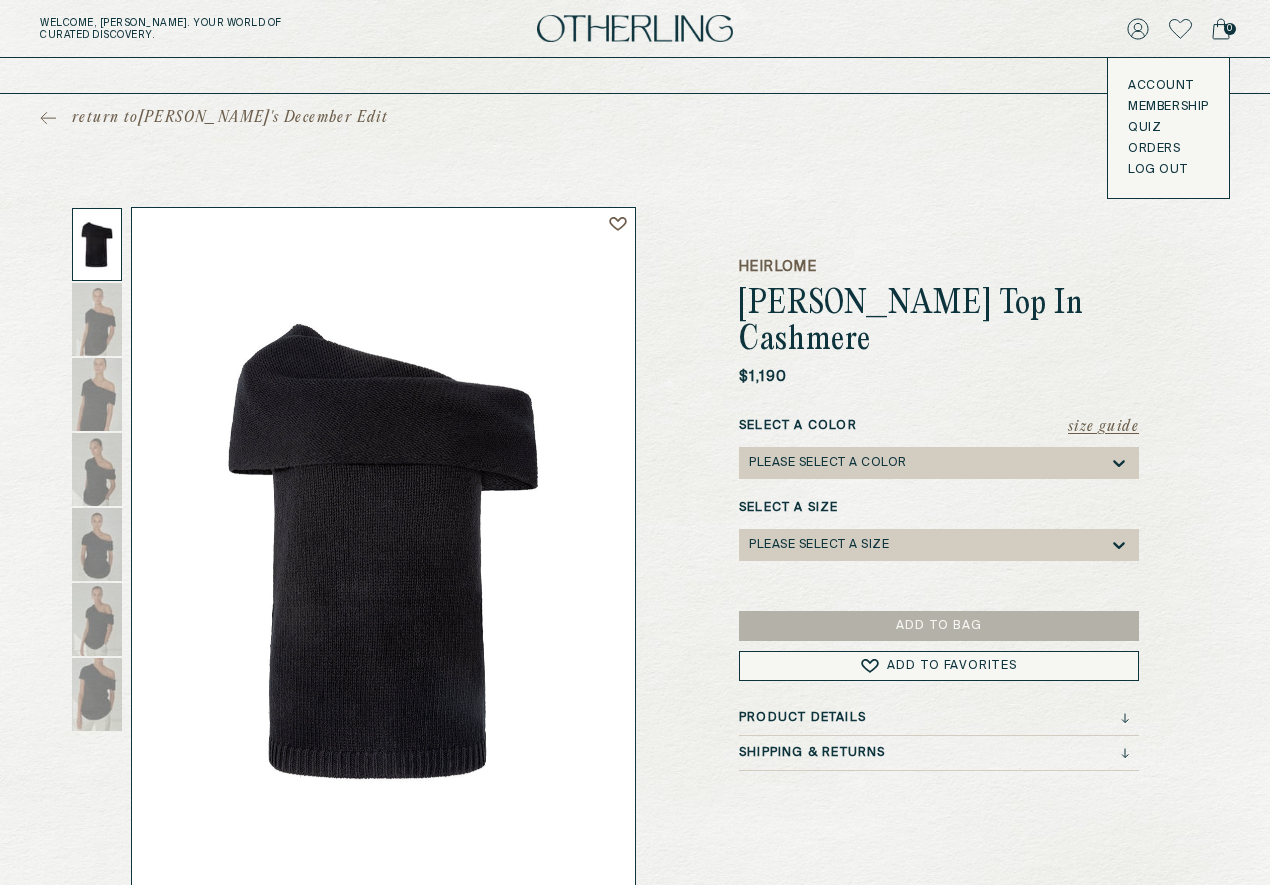 click on "return to  [PERSON_NAME]'s December Edit Heirlome [PERSON_NAME] Top In Cashmere $1,190 Size Guide Select a Color Please select a Color Select a Size Please select a Size Add to Bag Add to Favorites Product Details Shipping & Returns" at bounding box center [635, 494] 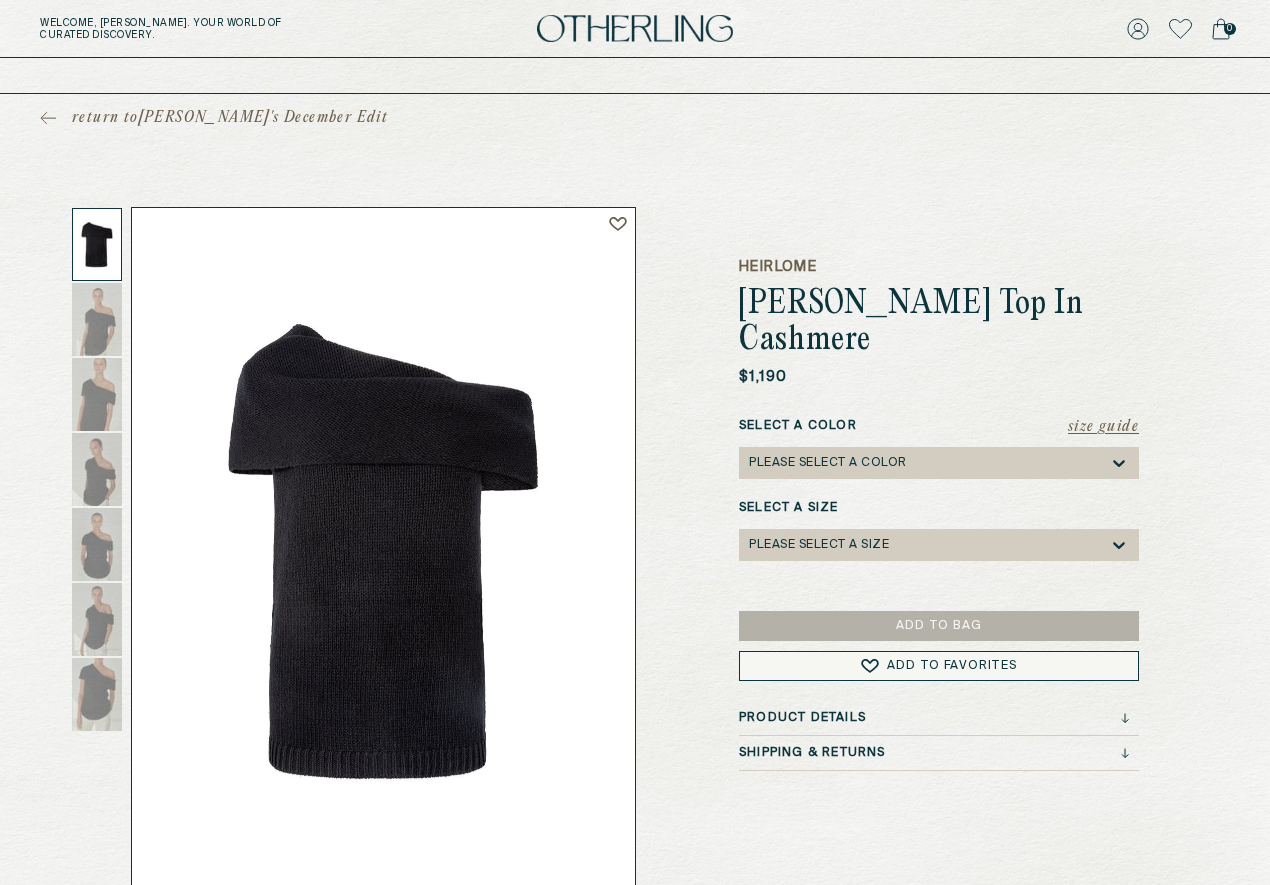 click on "return to  [PERSON_NAME]'s December Edit" at bounding box center (214, 118) 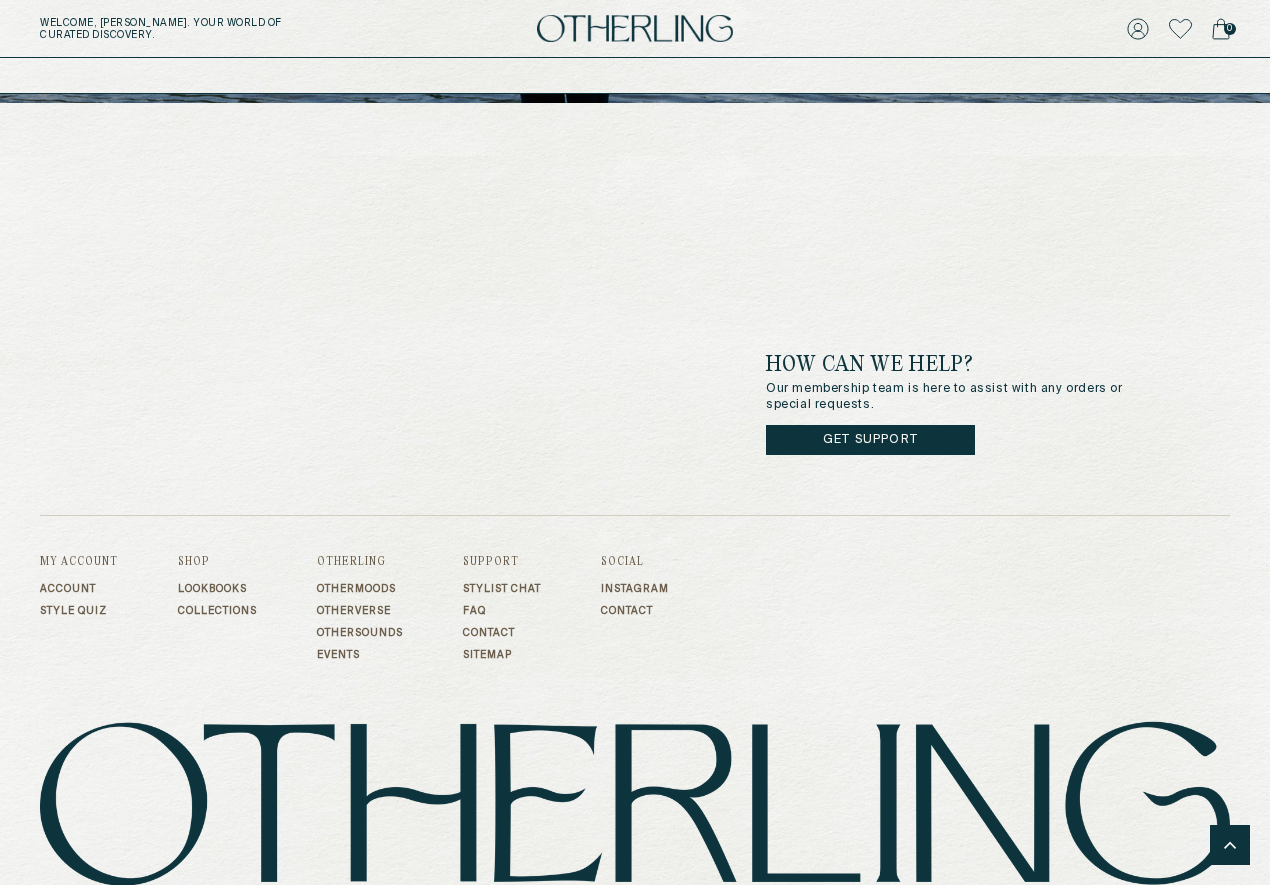 scroll, scrollTop: 4386, scrollLeft: 0, axis: vertical 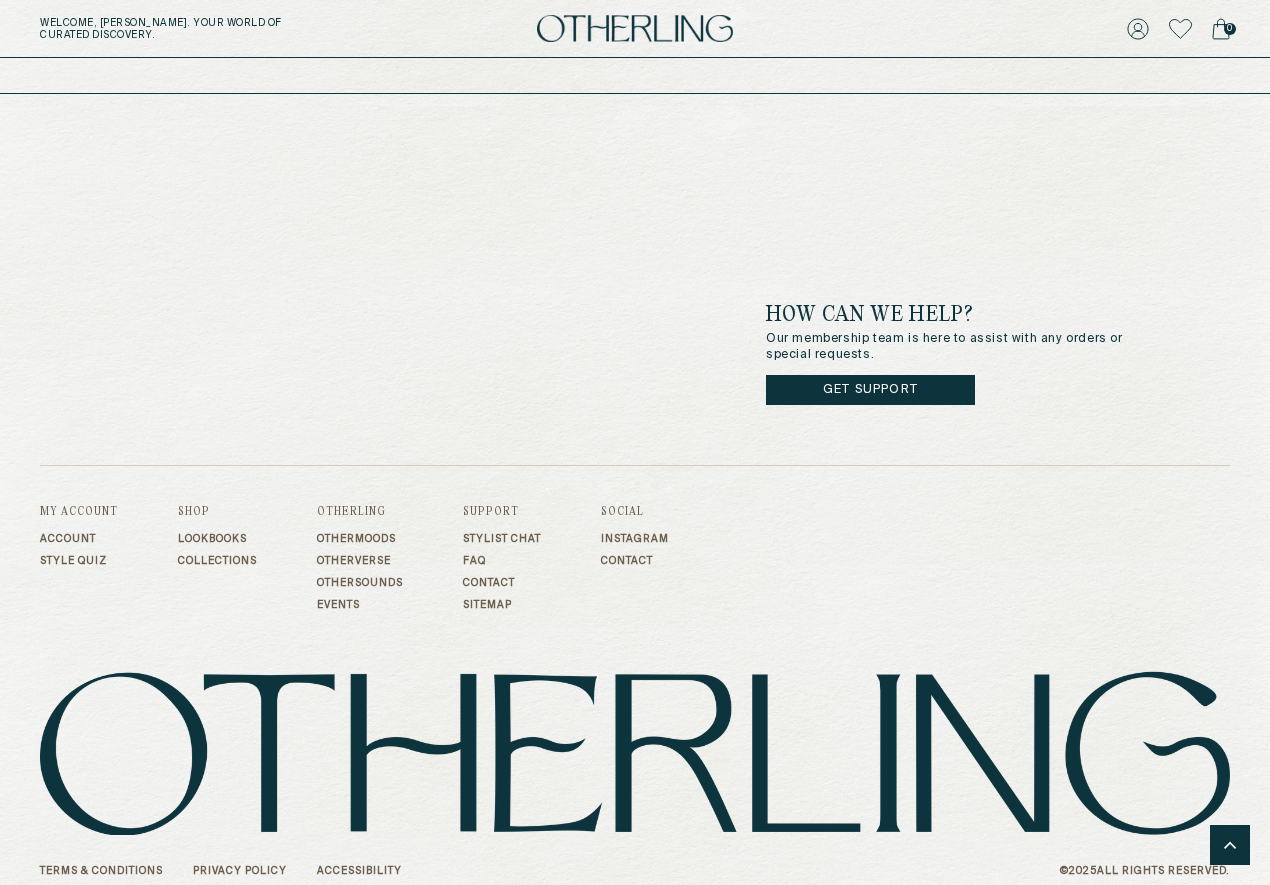 click on "Get Support" at bounding box center (870, 390) 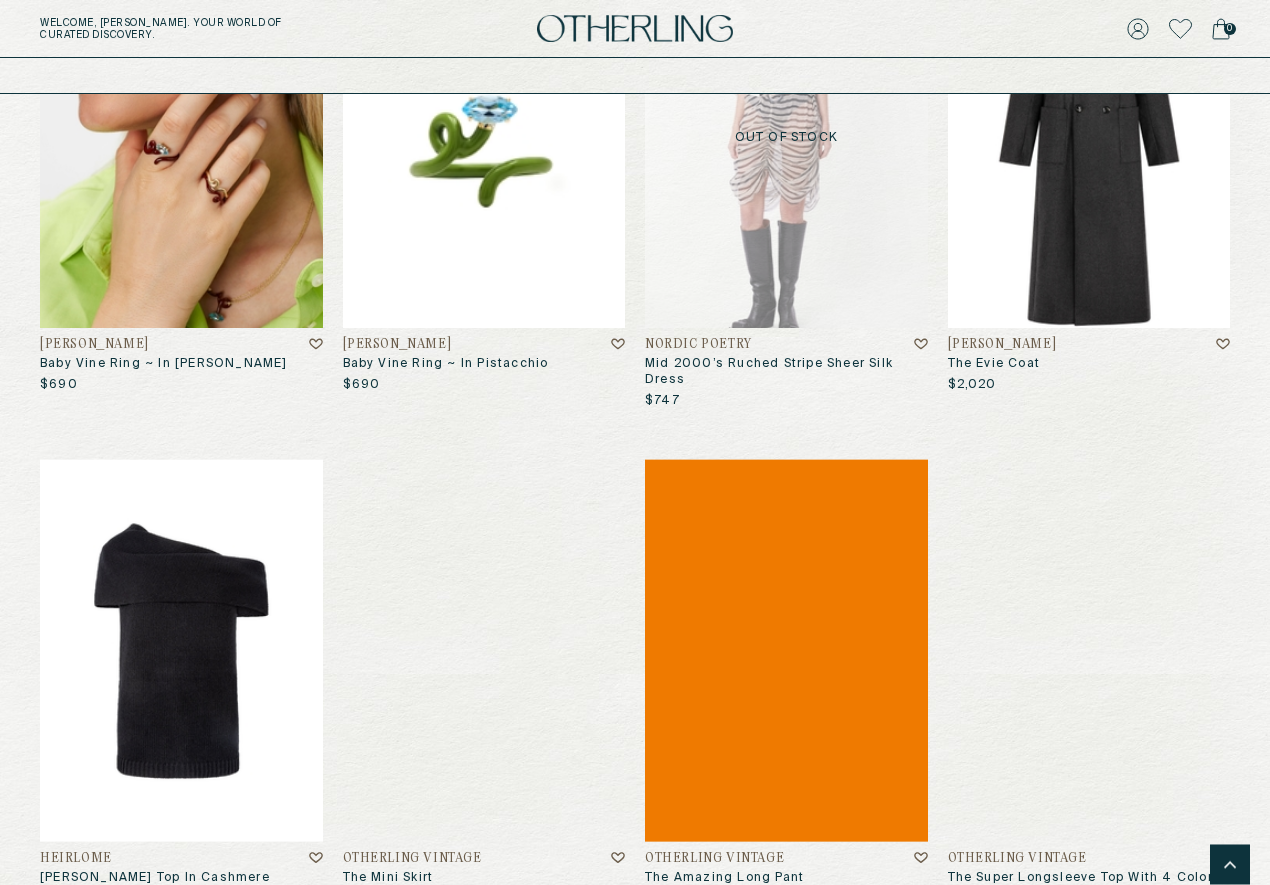 scroll, scrollTop: 0, scrollLeft: 0, axis: both 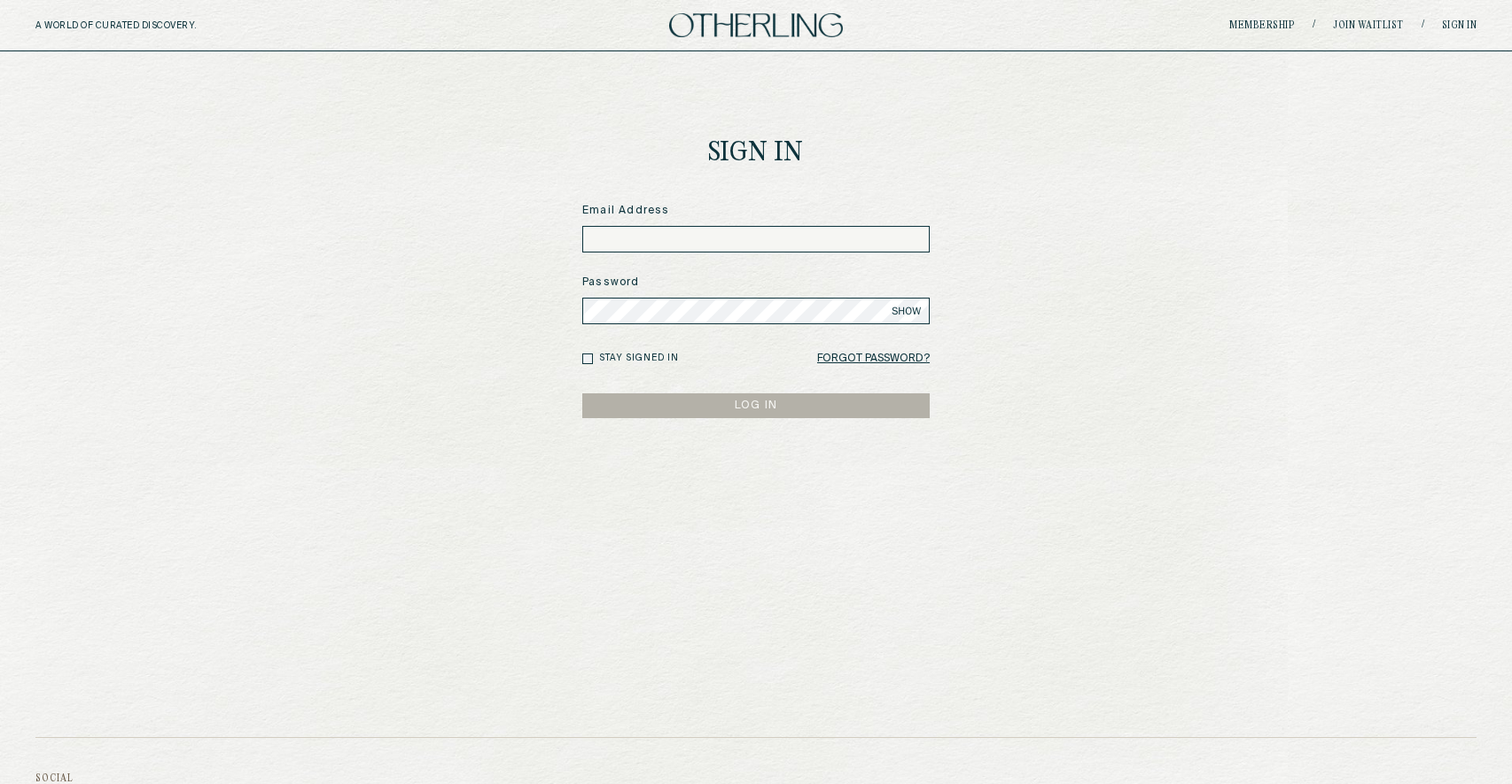 click at bounding box center [756, 239] 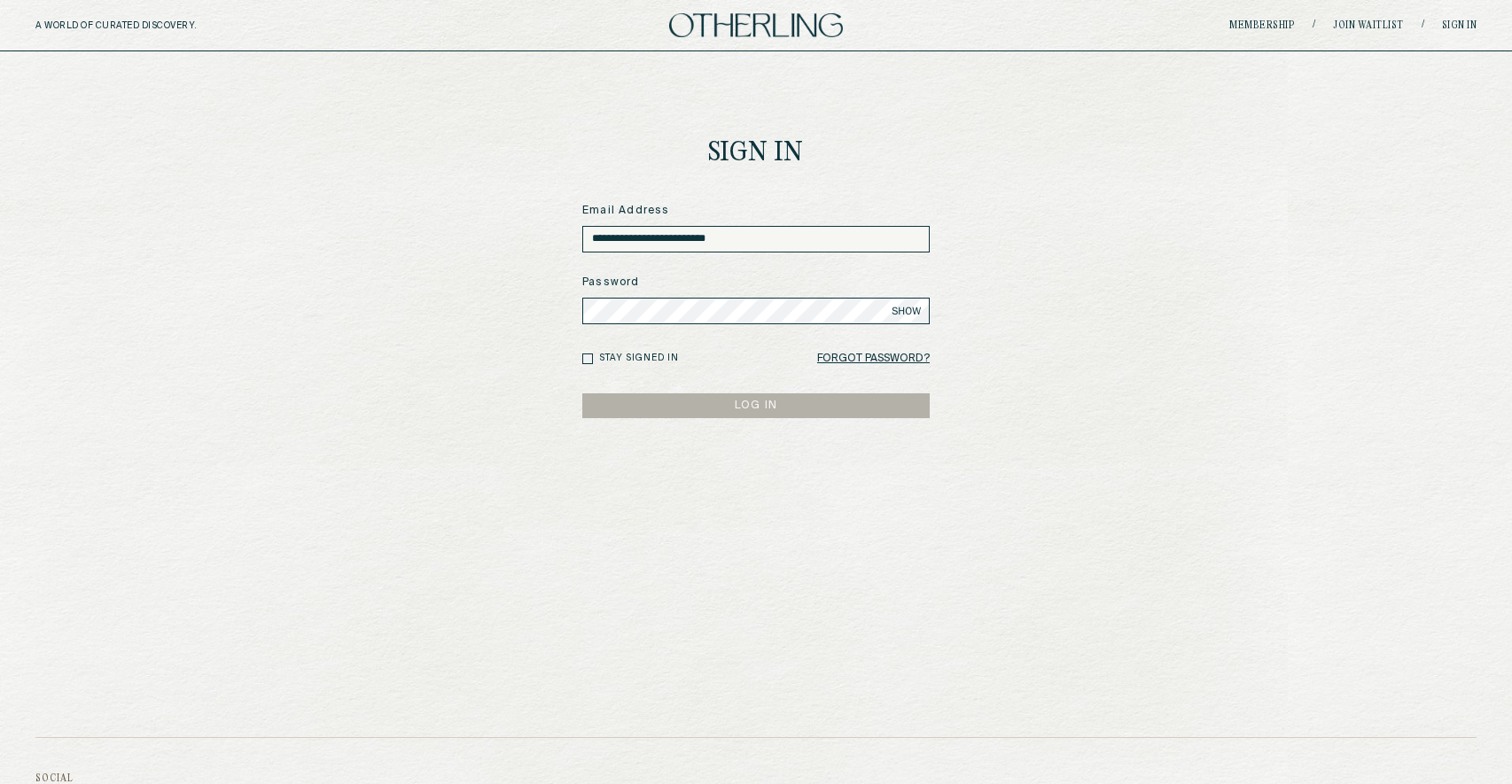 type on "**********" 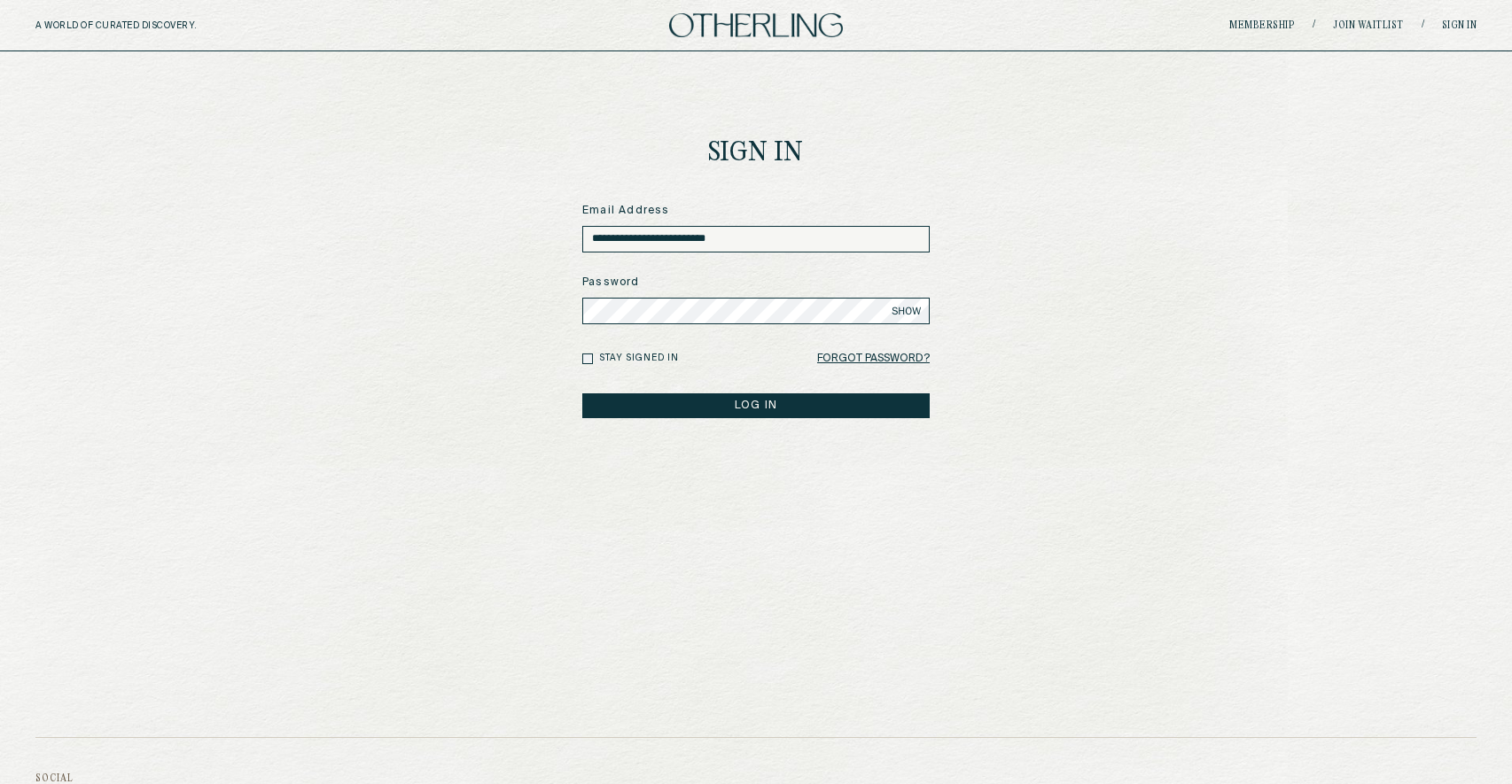 click on "LOG IN" at bounding box center [756, 406] 